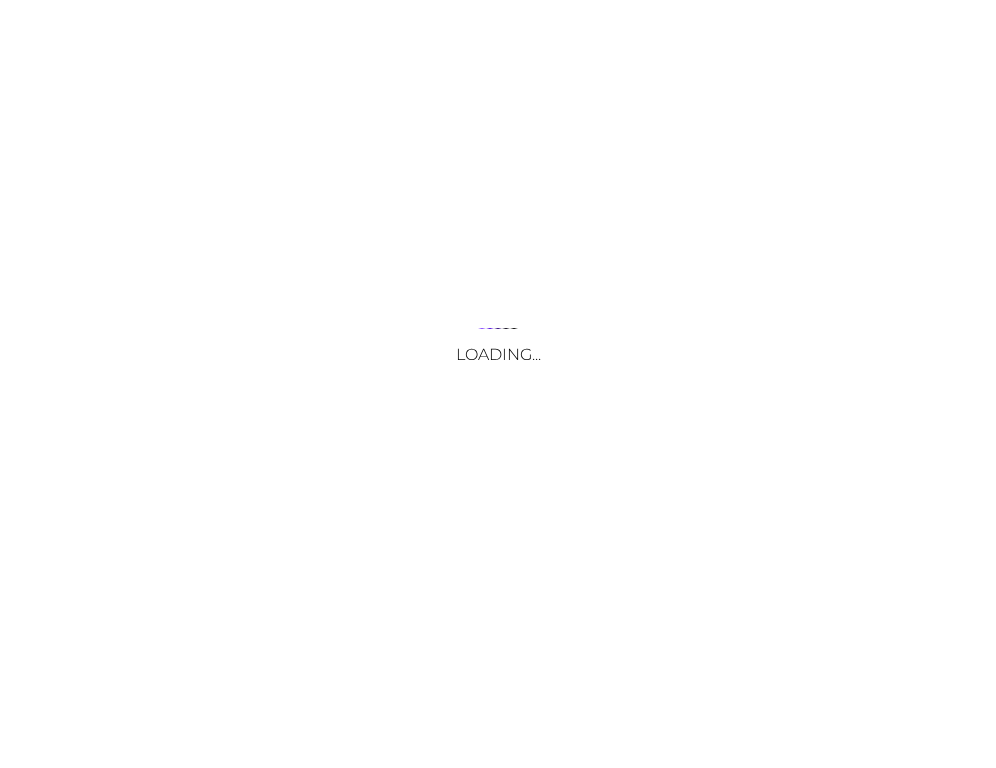 scroll, scrollTop: 0, scrollLeft: 0, axis: both 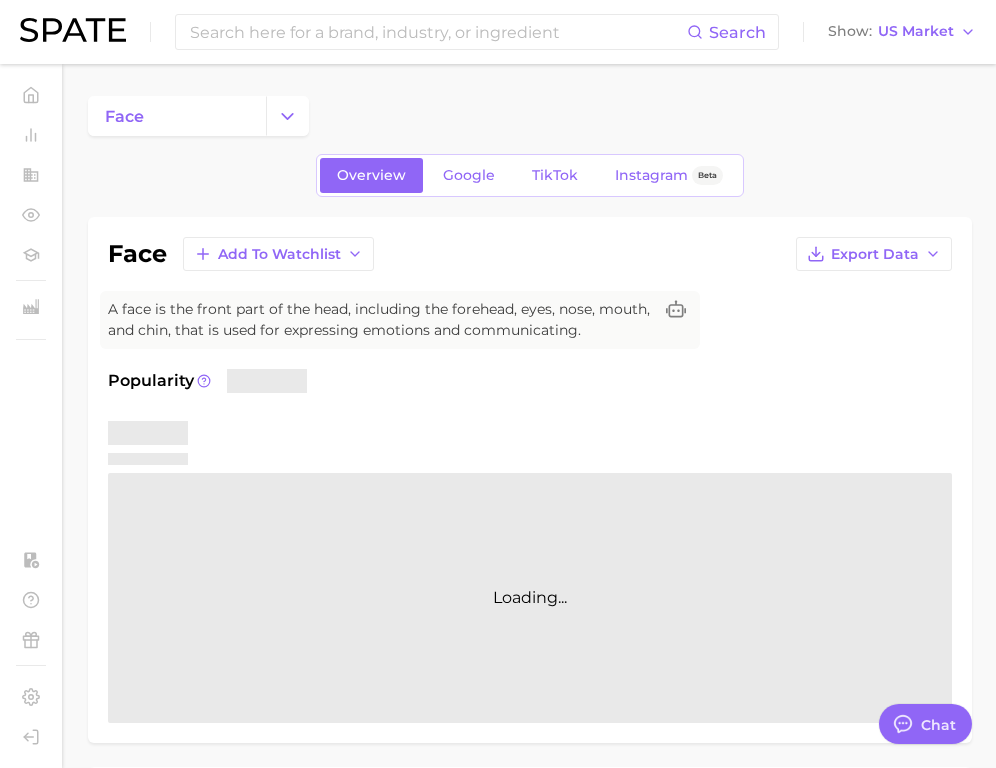 type on "x" 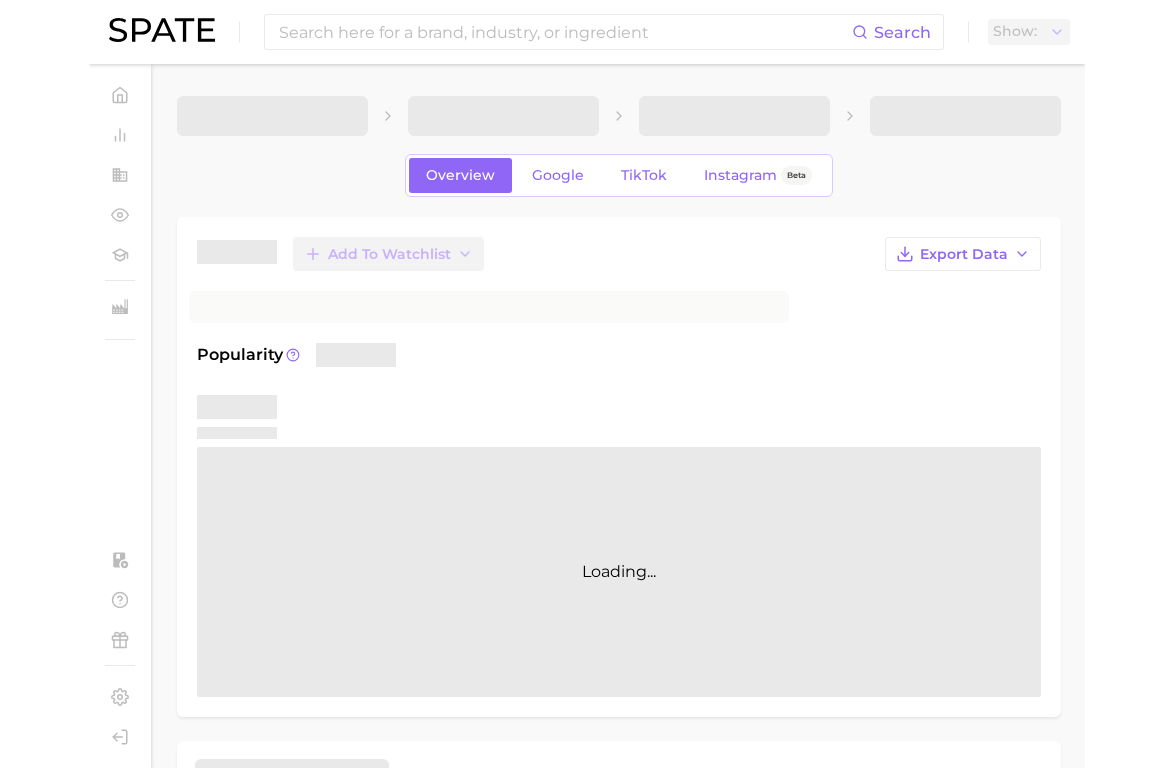 scroll, scrollTop: 0, scrollLeft: 0, axis: both 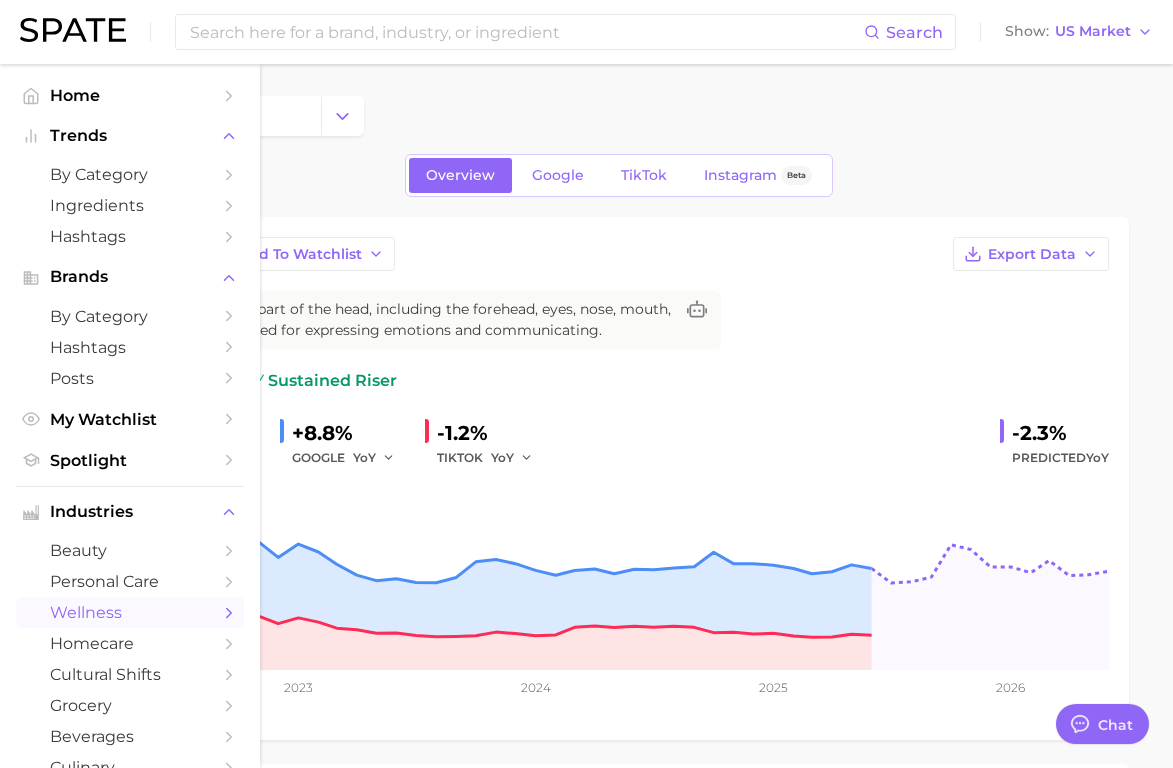 click on "wellness" at bounding box center [130, 612] 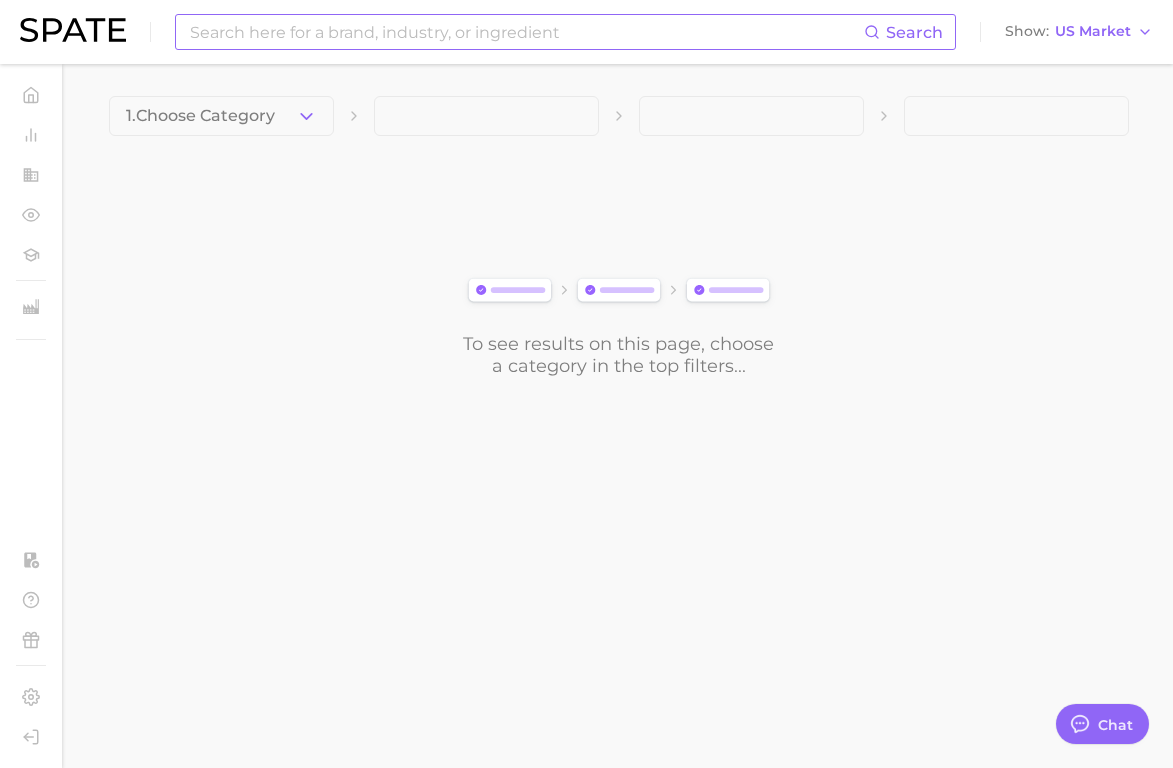 click at bounding box center [526, 32] 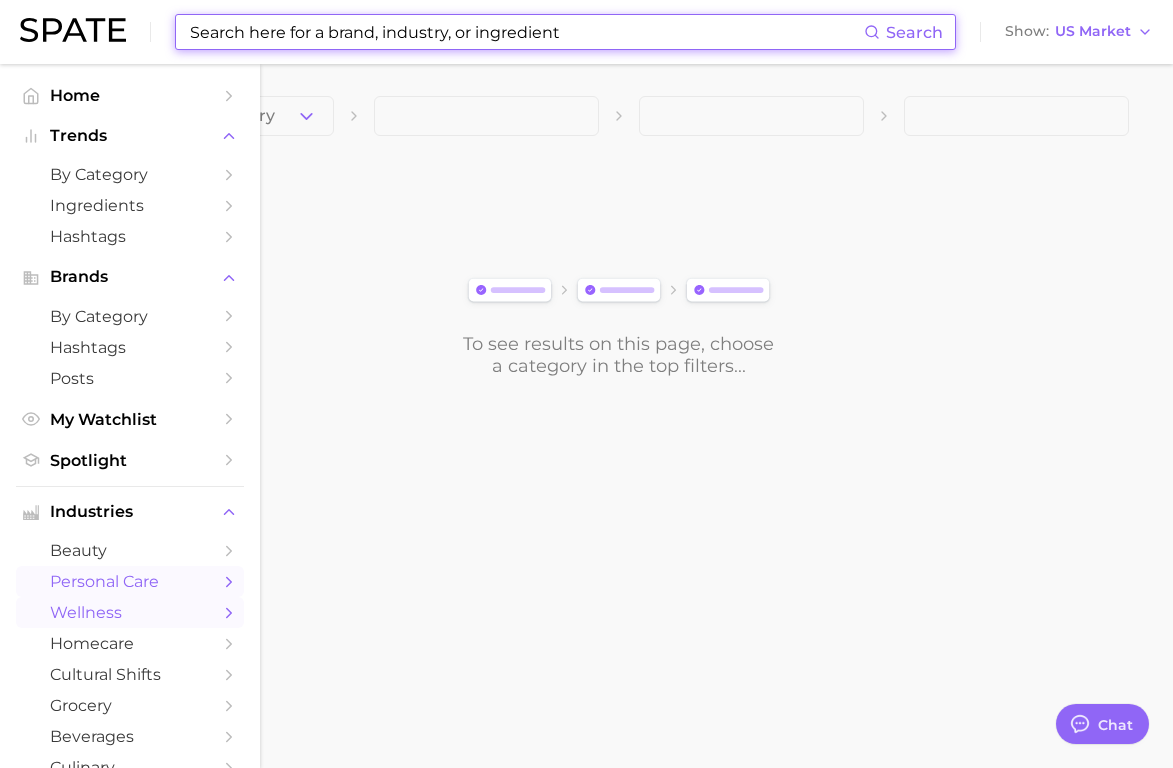 scroll, scrollTop: 10, scrollLeft: 0, axis: vertical 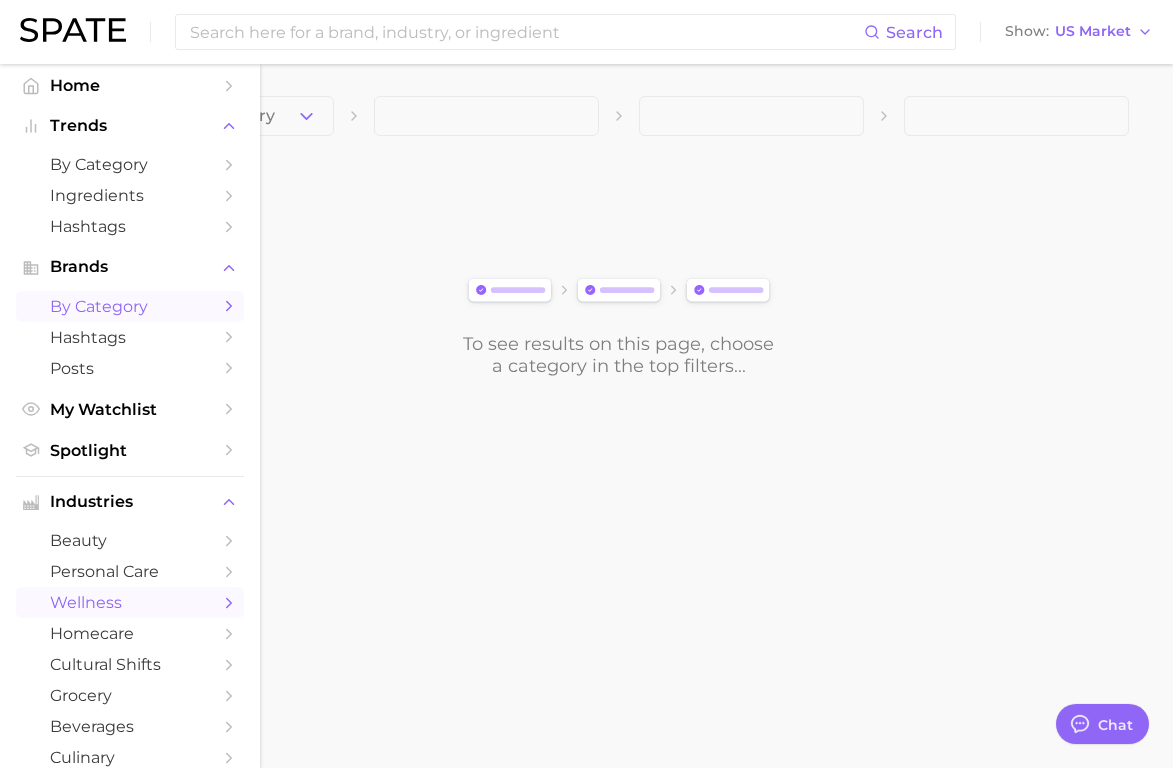 click on "by Category" at bounding box center [130, 306] 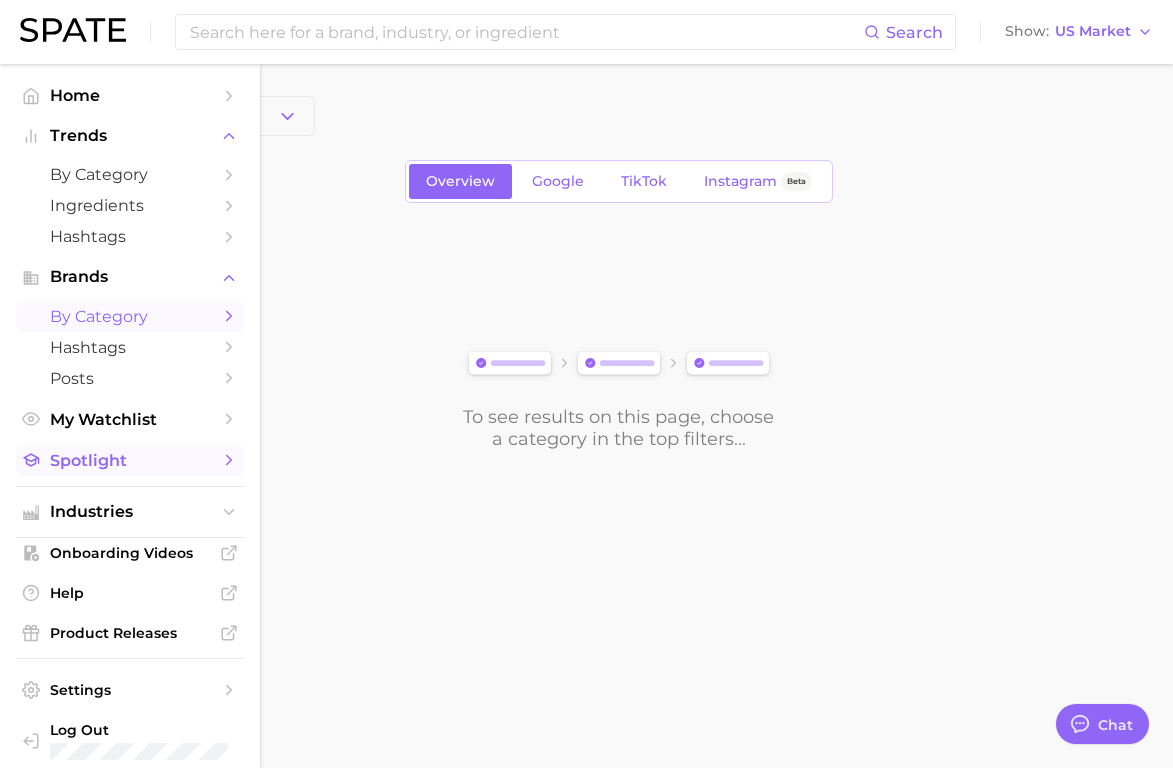click on "Spotlight" at bounding box center (130, 460) 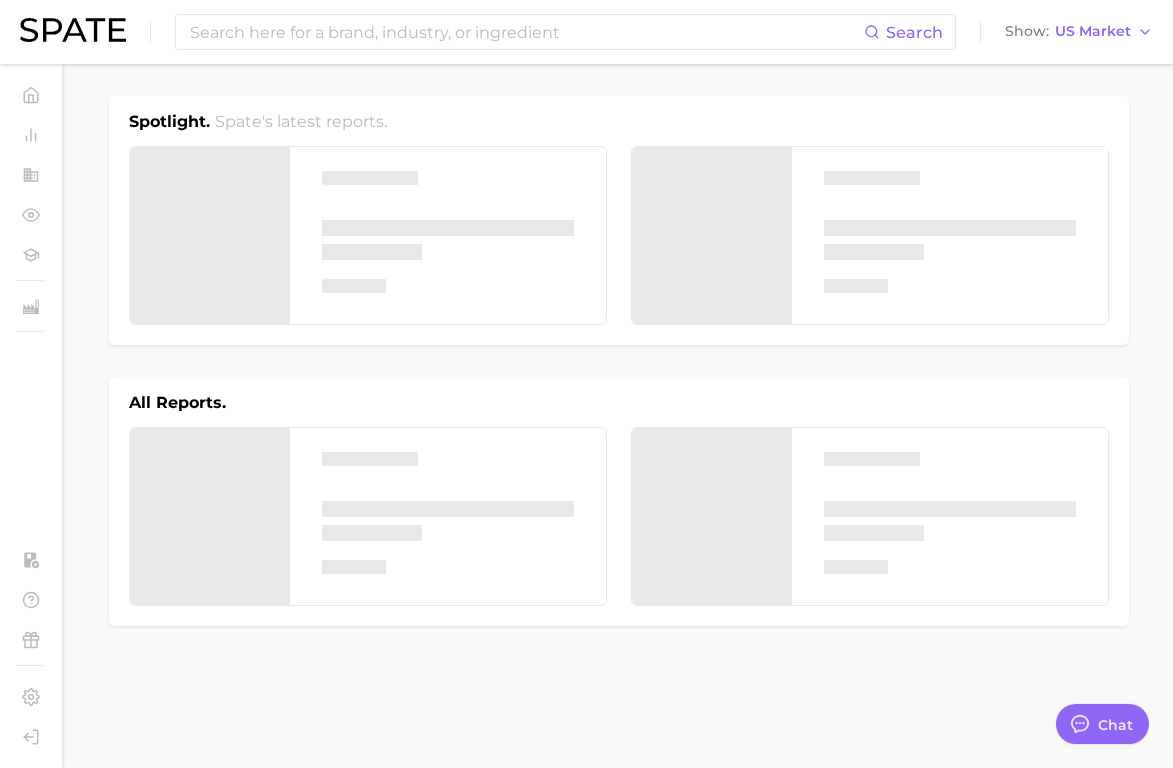 type on "x" 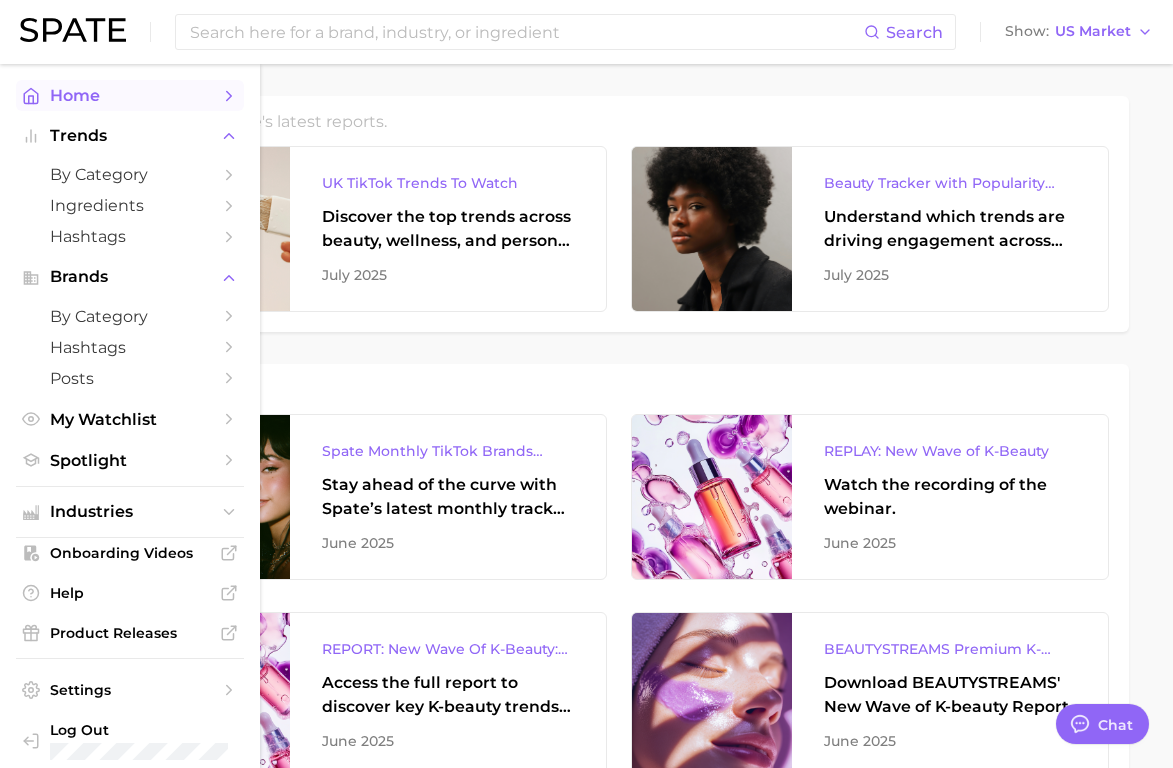 click on "Home" at bounding box center [130, 95] 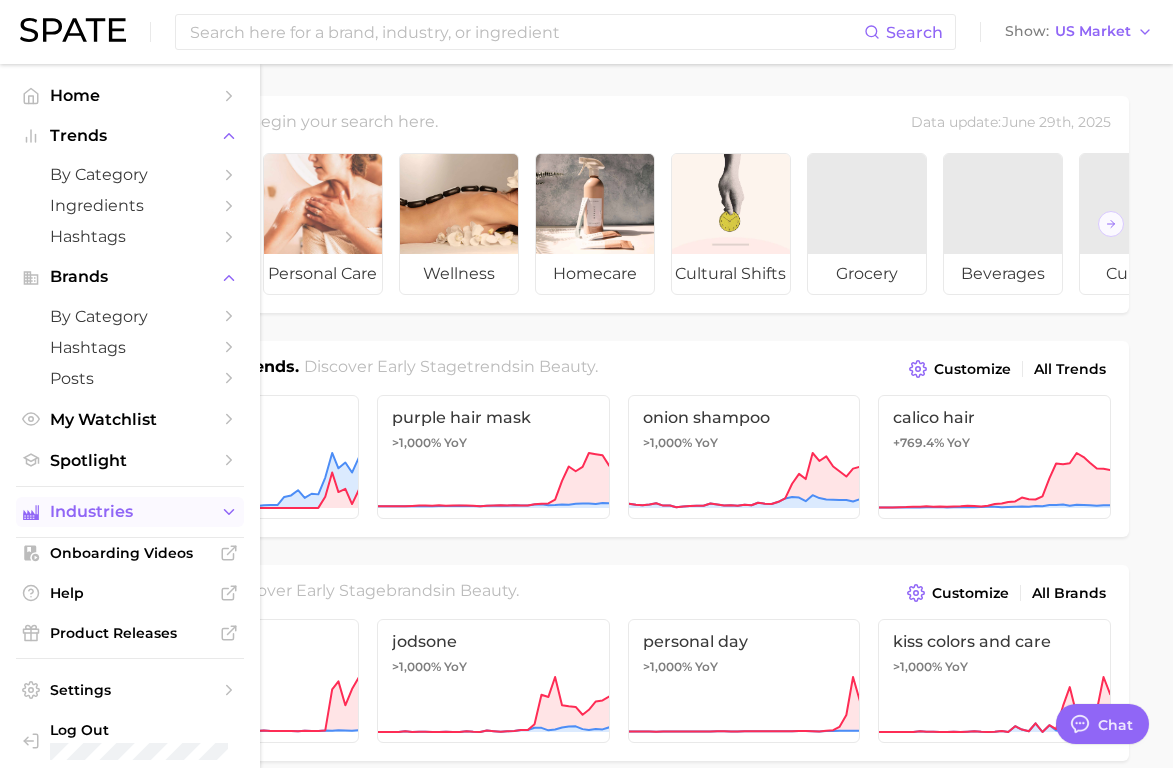click on "Industries" at bounding box center (130, 512) 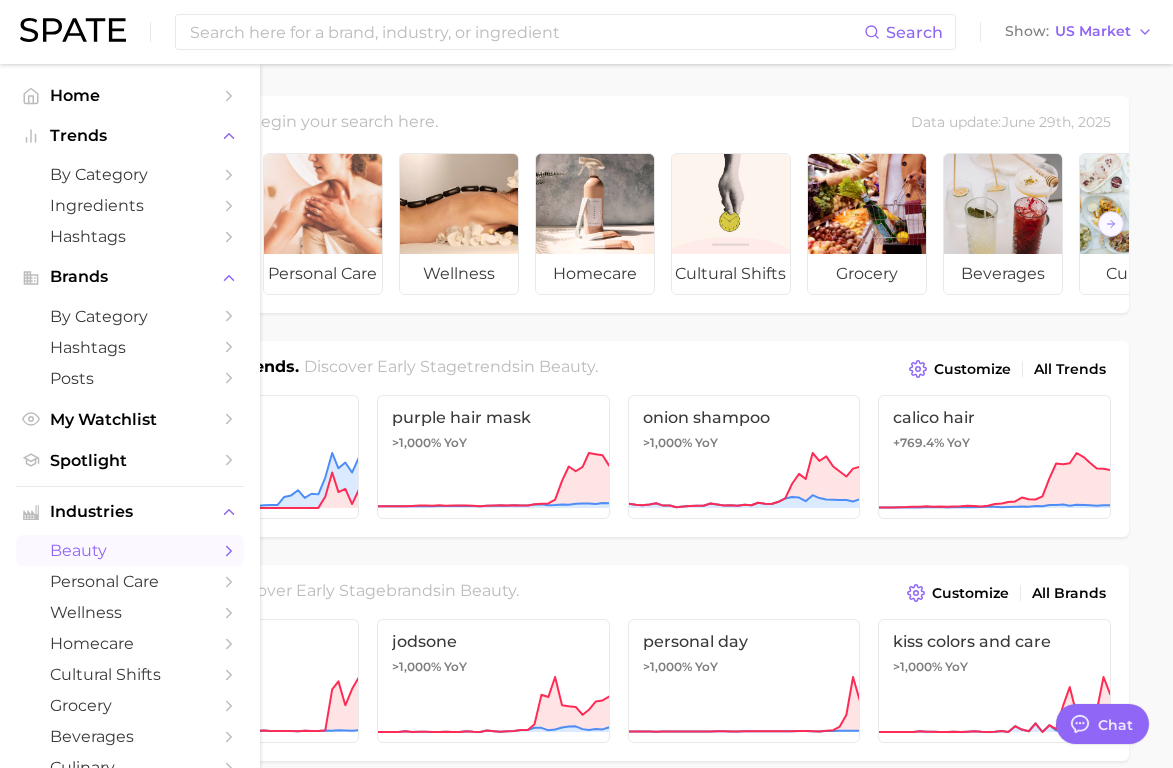 click on "beauty" at bounding box center [130, 550] 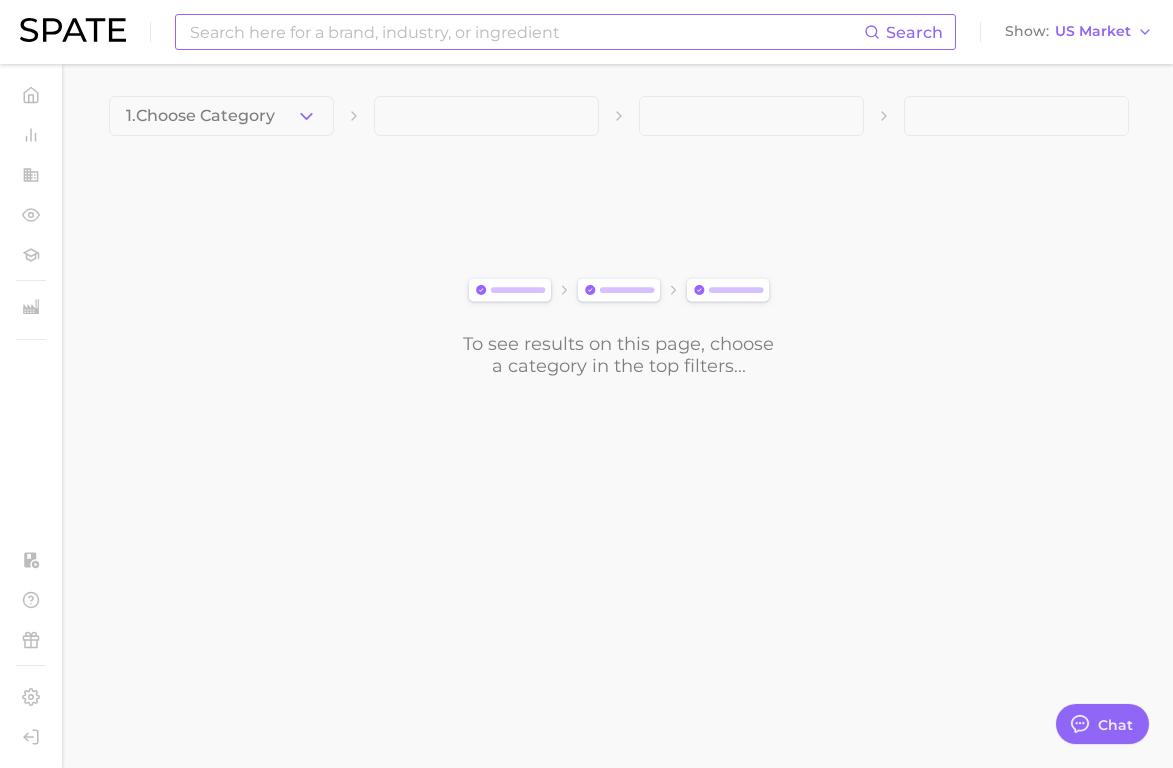 click at bounding box center [526, 32] 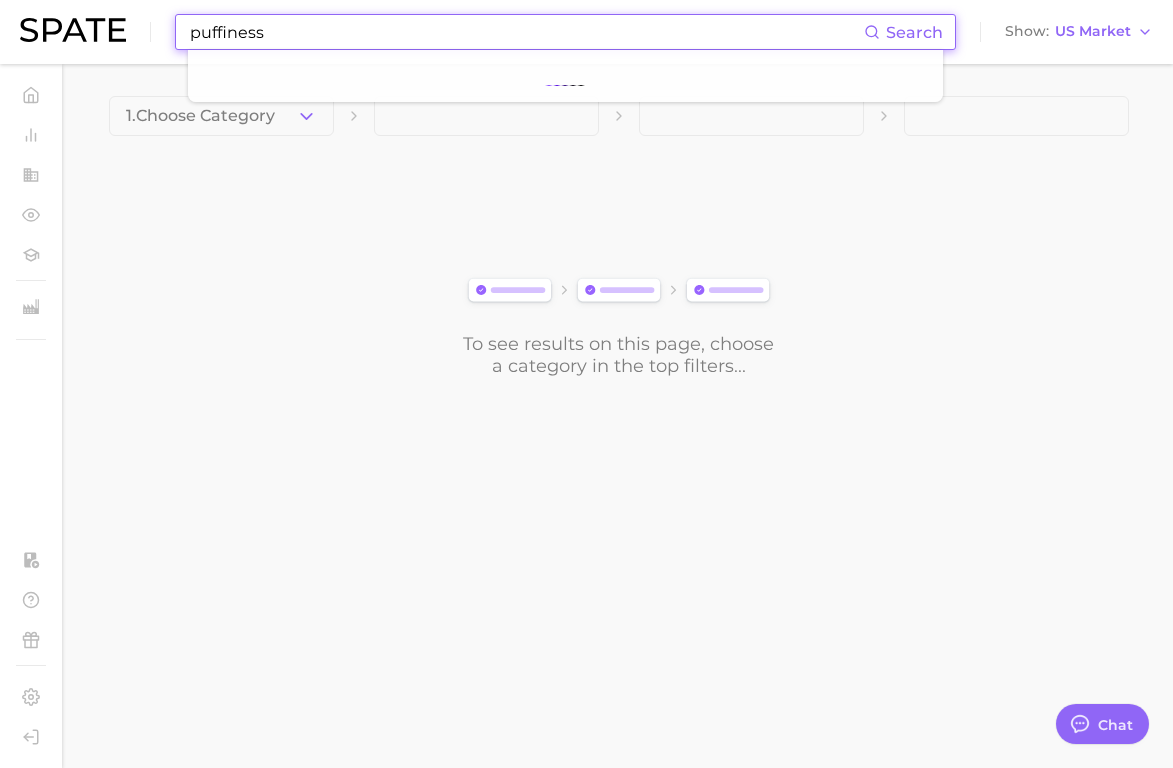 type on "puffiness" 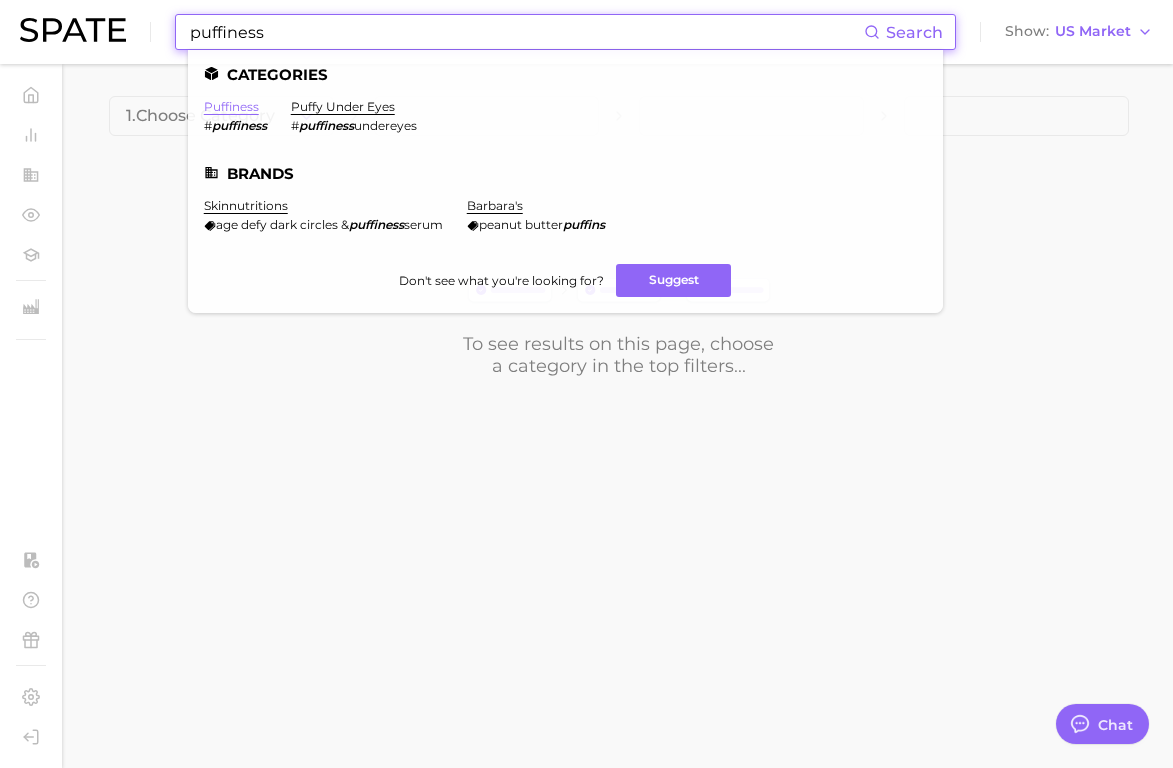 click on "puffiness" at bounding box center [231, 106] 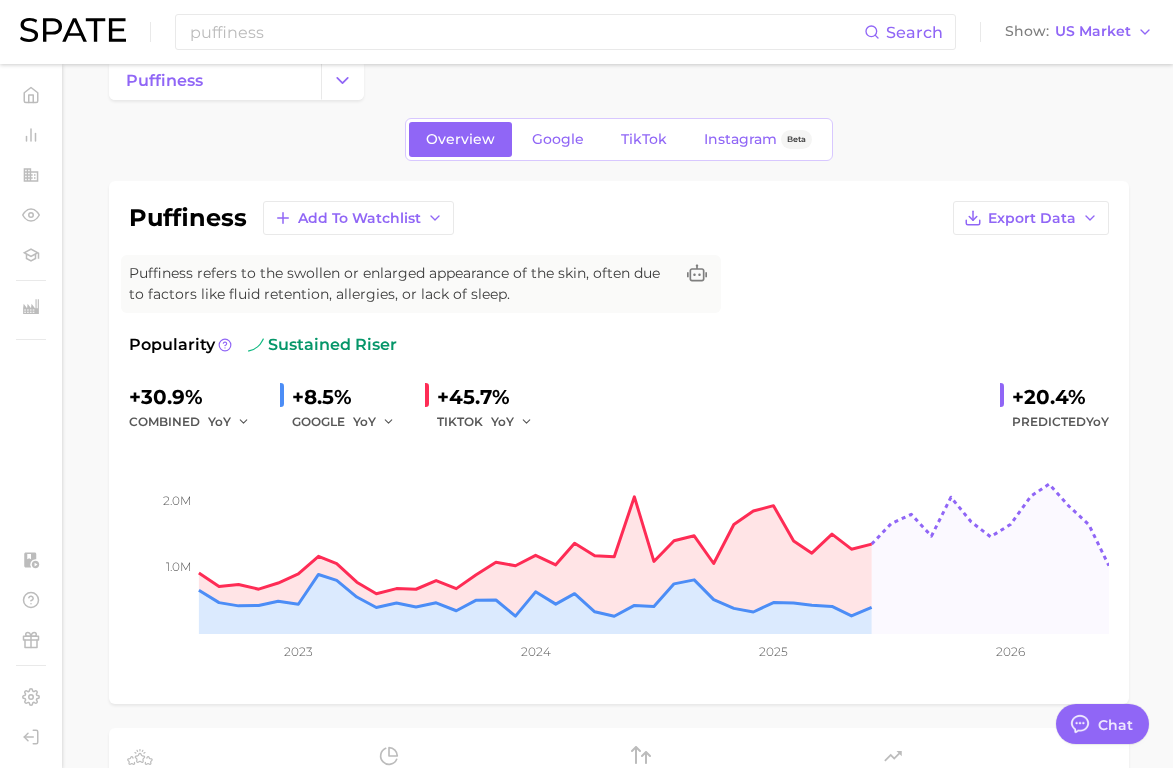 scroll, scrollTop: 0, scrollLeft: 0, axis: both 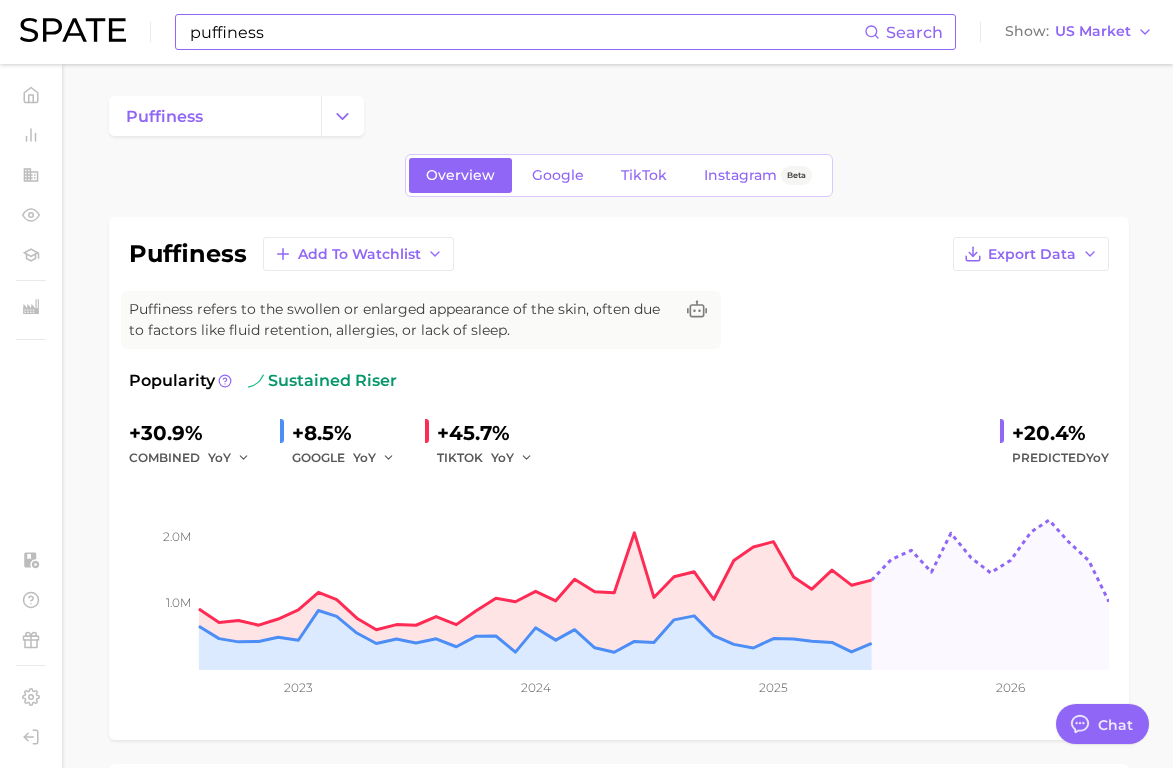 click on "puffiness" at bounding box center [526, 32] 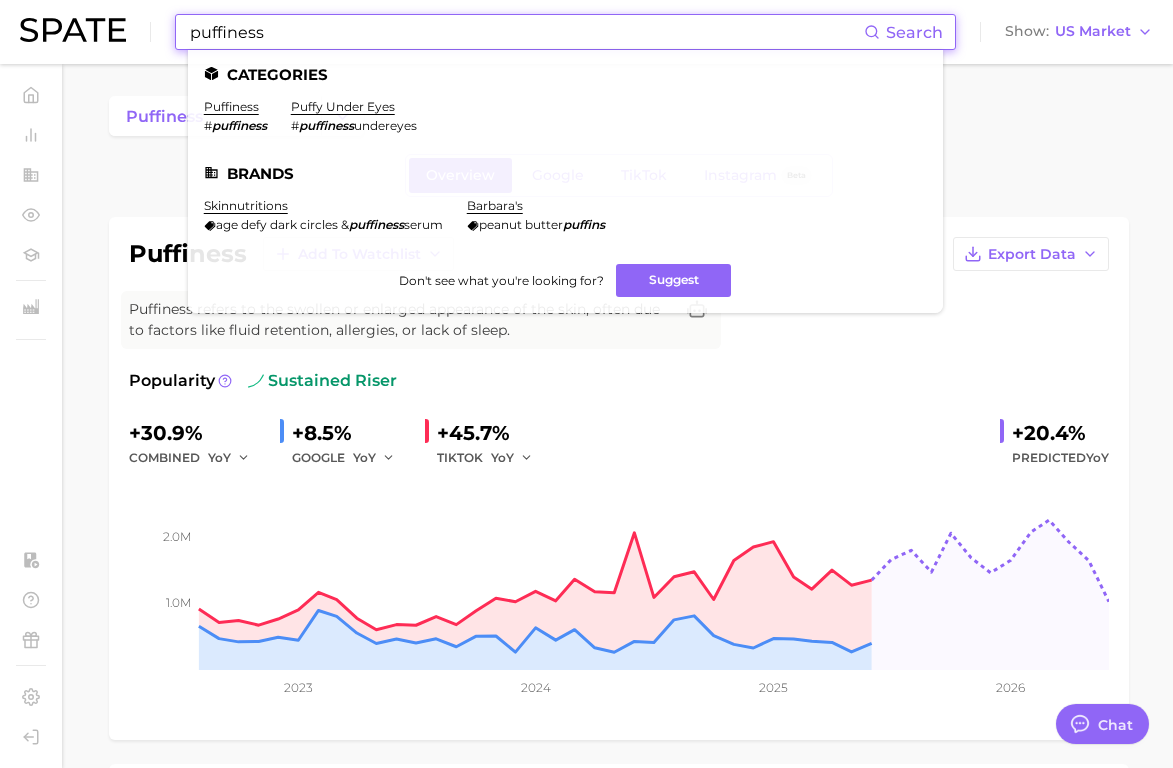 click on "puffiness" at bounding box center [526, 32] 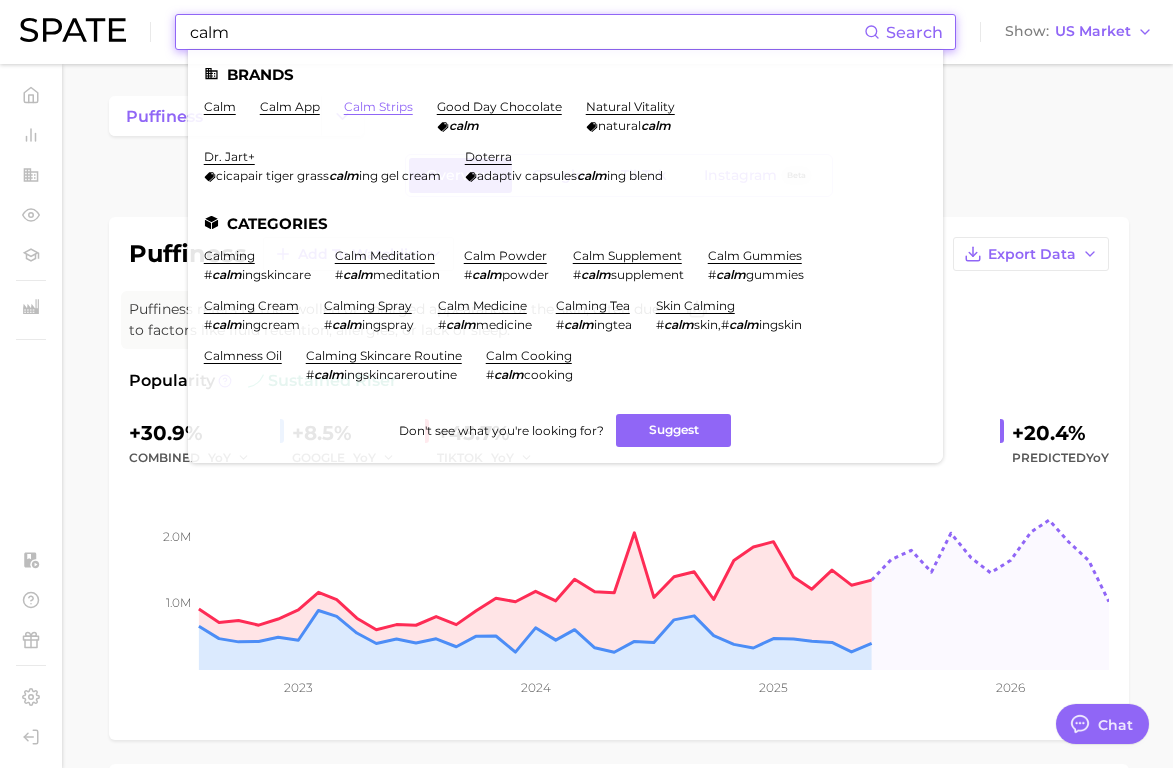 type on "calm" 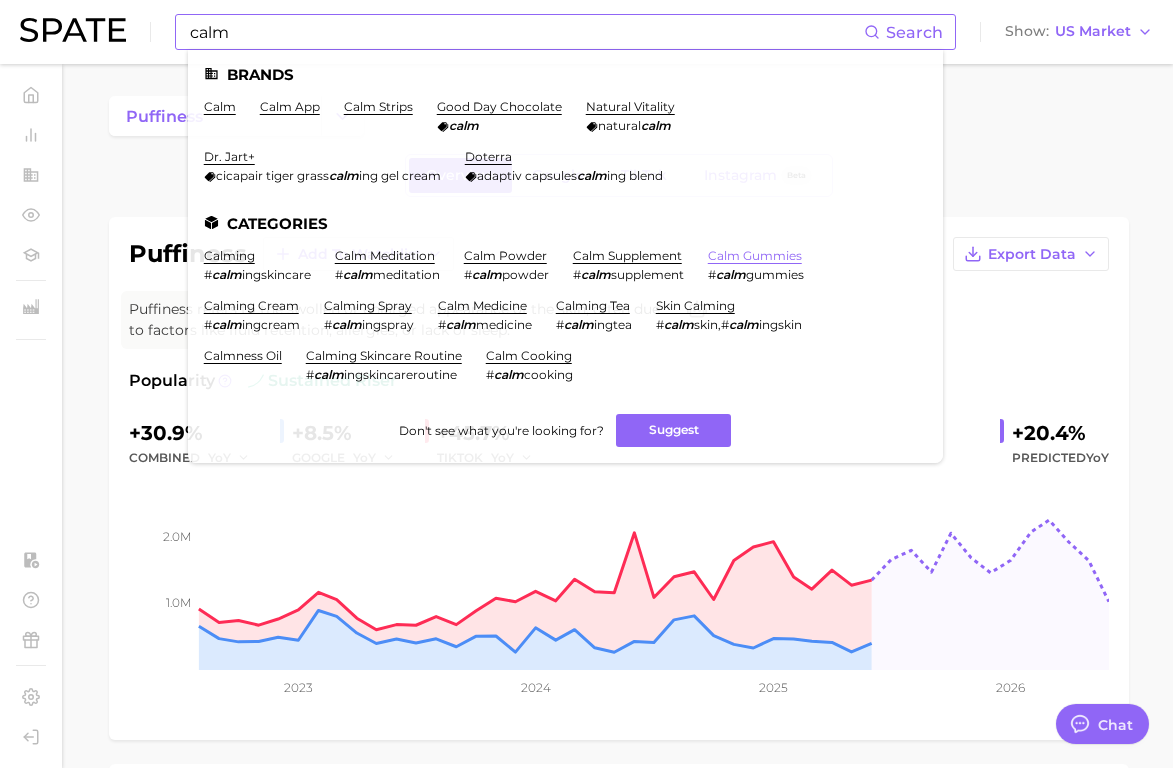 click on "calm gummies" at bounding box center (755, 255) 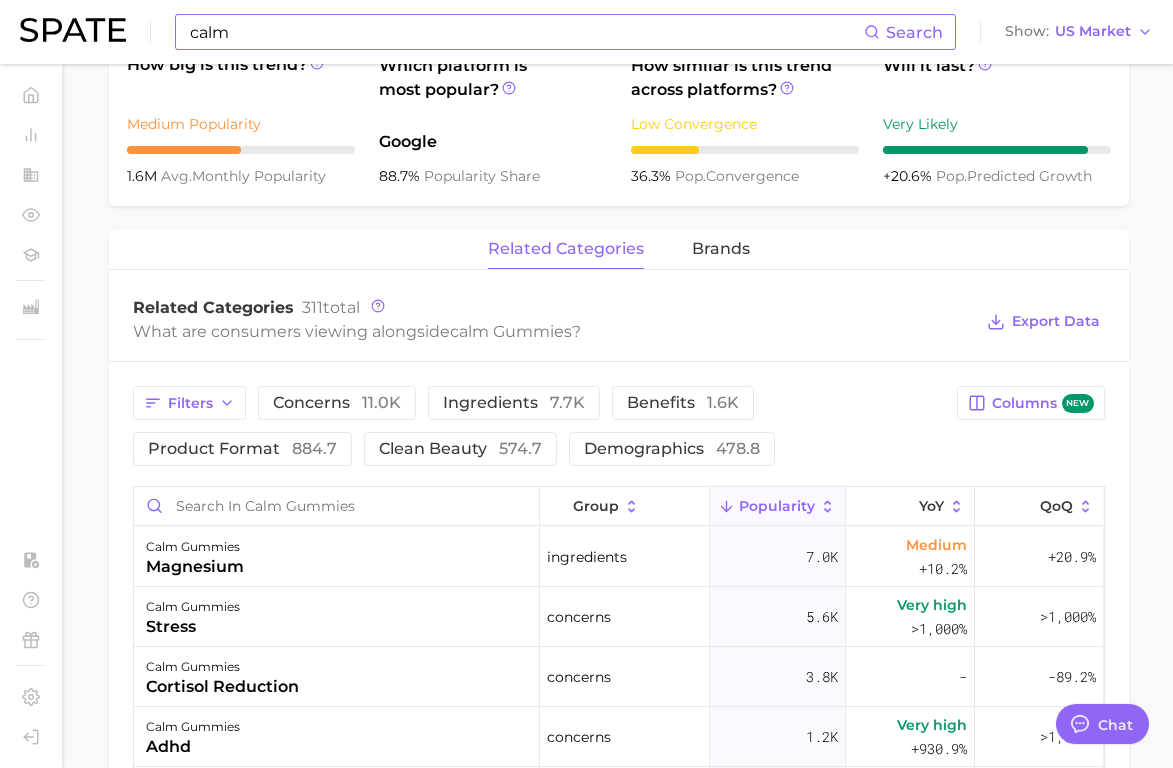 scroll, scrollTop: 844, scrollLeft: 0, axis: vertical 